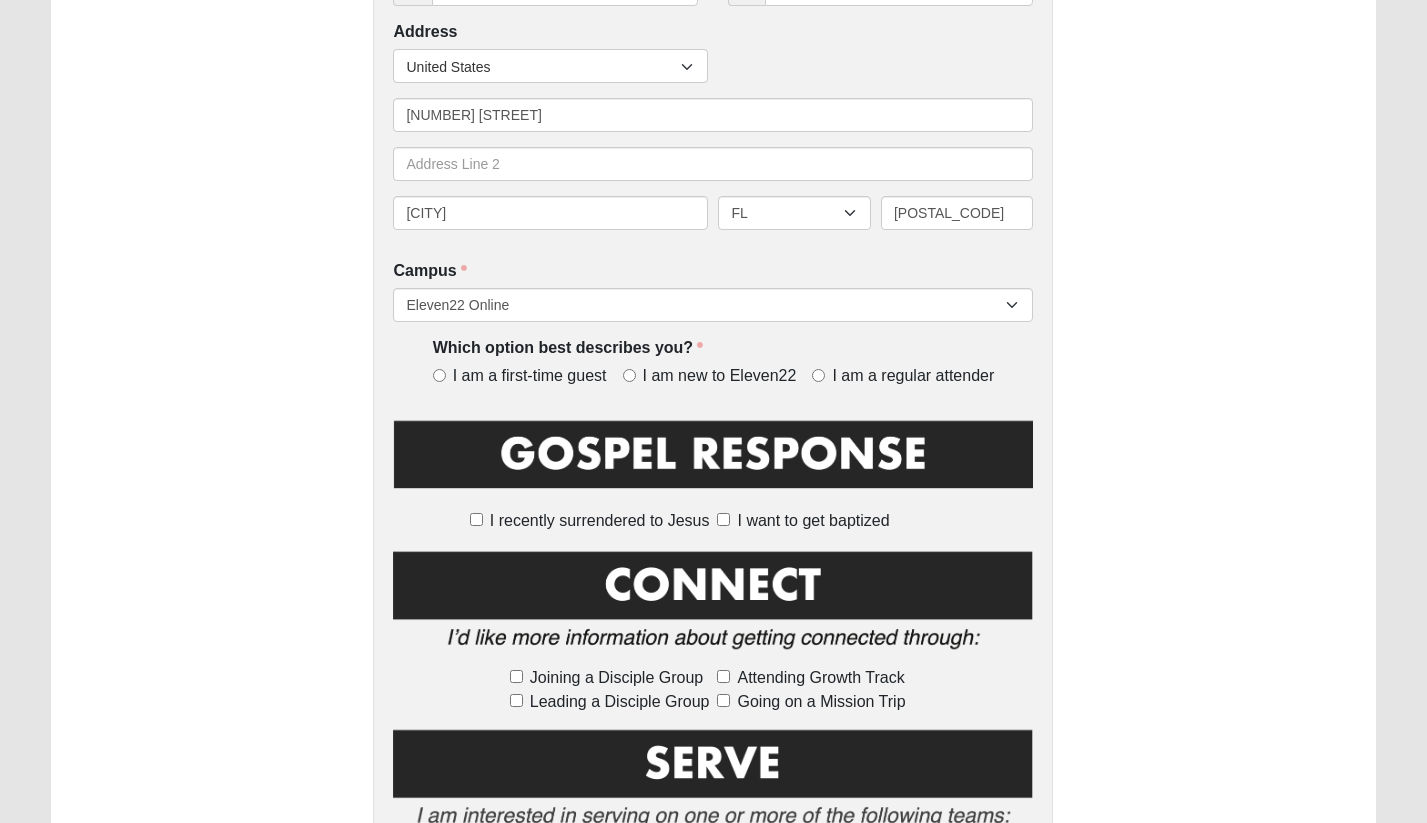 scroll, scrollTop: 564, scrollLeft: 0, axis: vertical 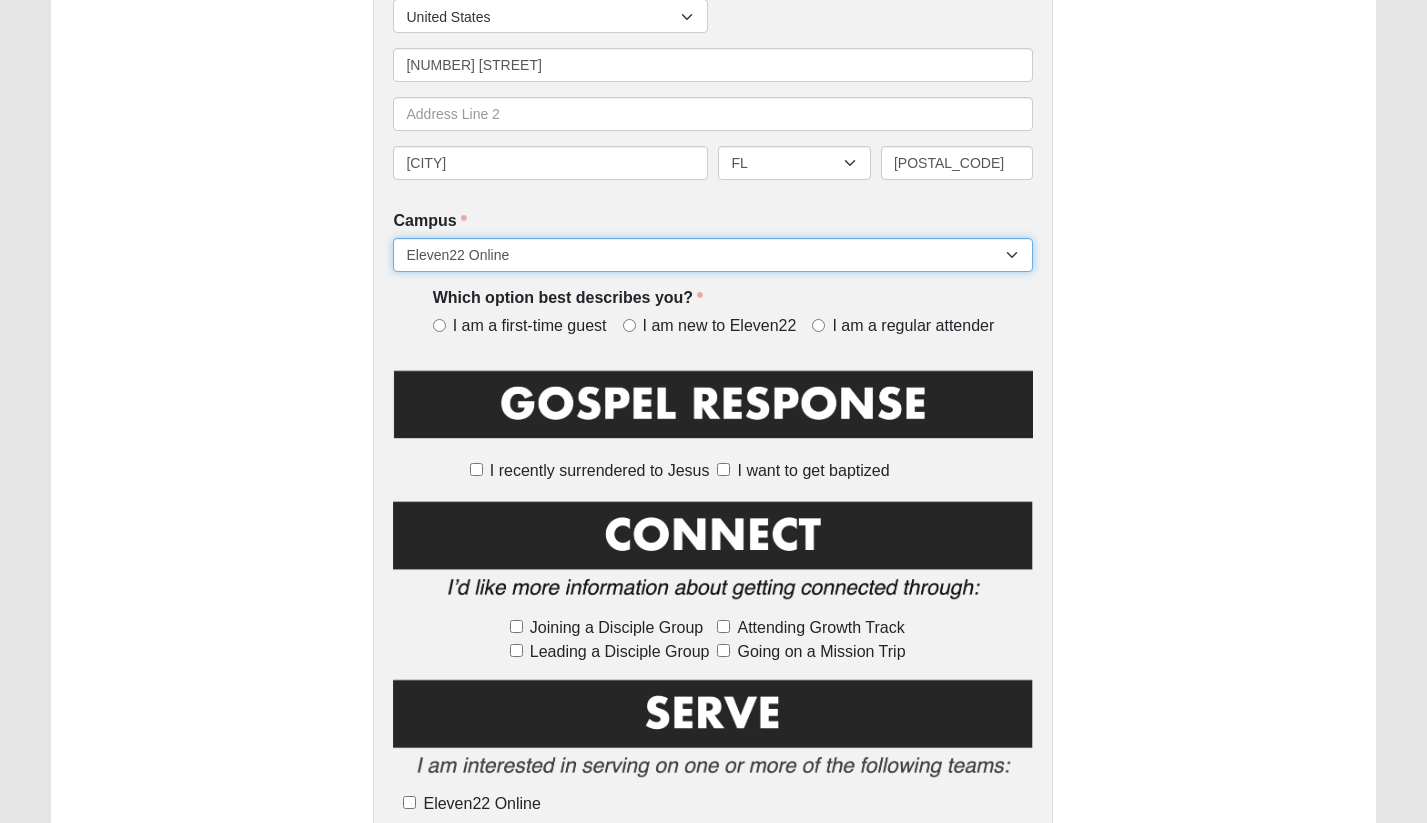 click on "Arlington
Baymeadows
Eleven22 Online
Fleming Island
Jesup
Mandarin
North Jax
Orange Park
Outpost
Palatka (Coming Soon)
Ponte Vedra
San Pablo
St. Johns
St. Augustine (Coming Soon)
Wildlight
NONE" at bounding box center [713, 255] 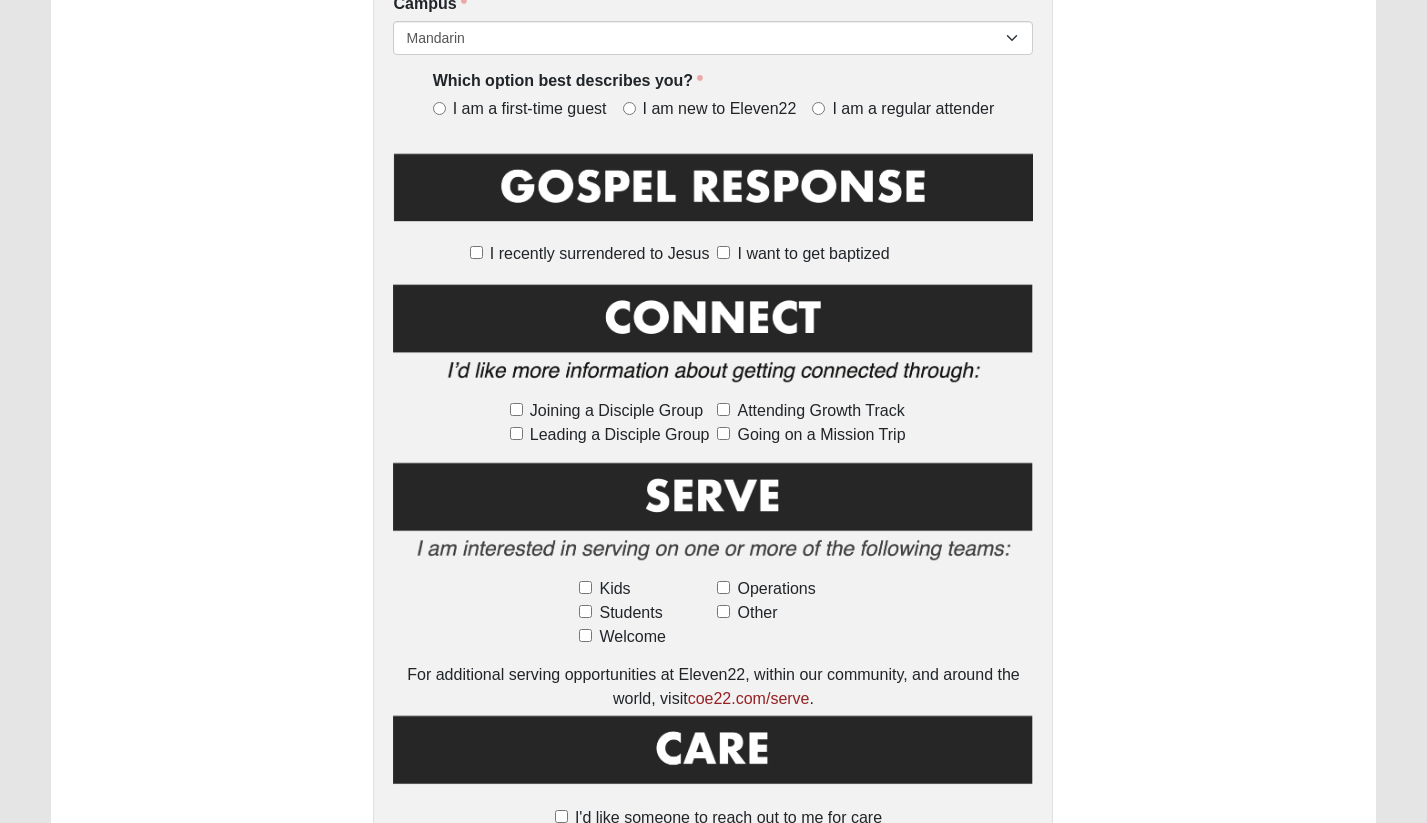 scroll, scrollTop: 792, scrollLeft: 0, axis: vertical 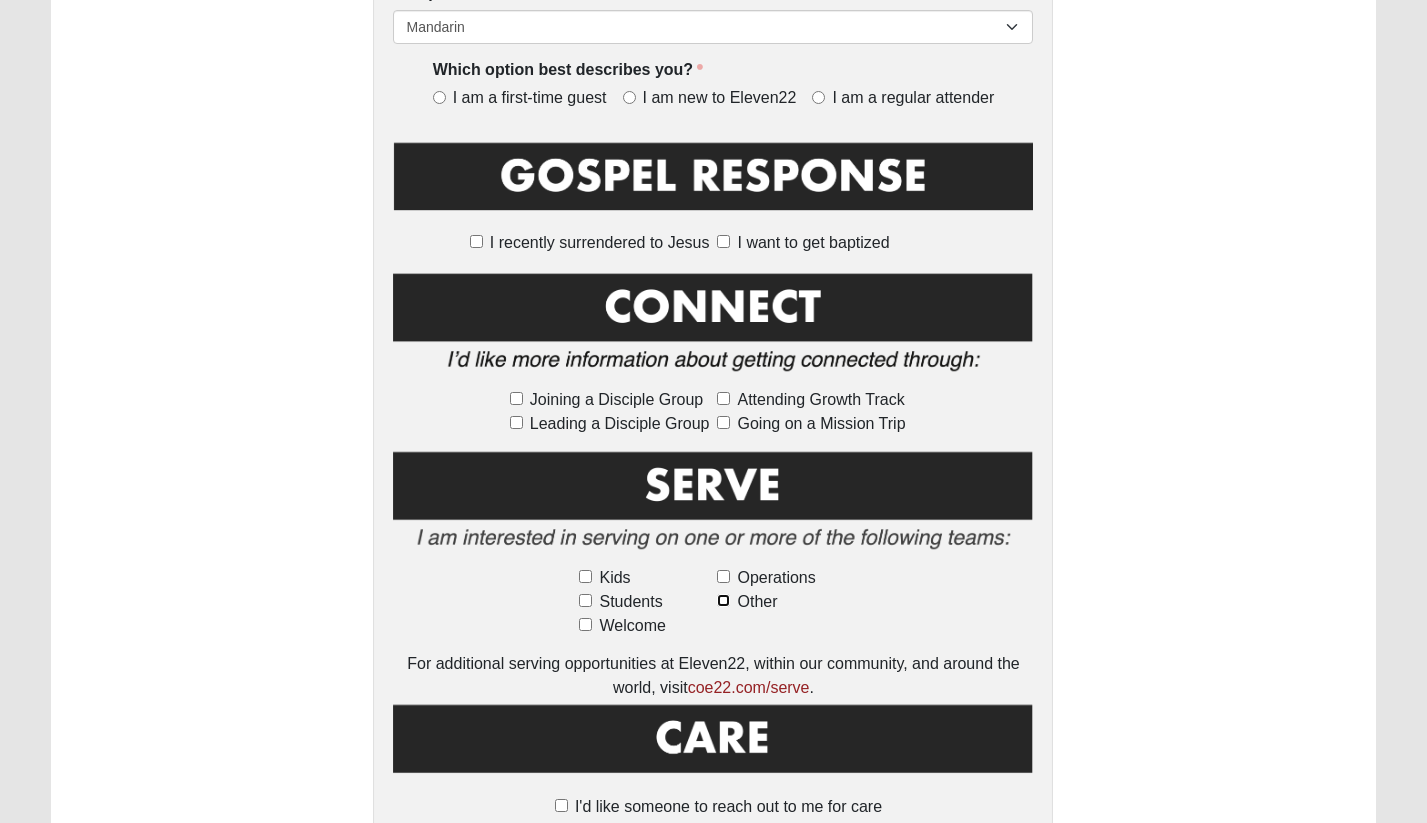 click on "Other" at bounding box center [723, 600] 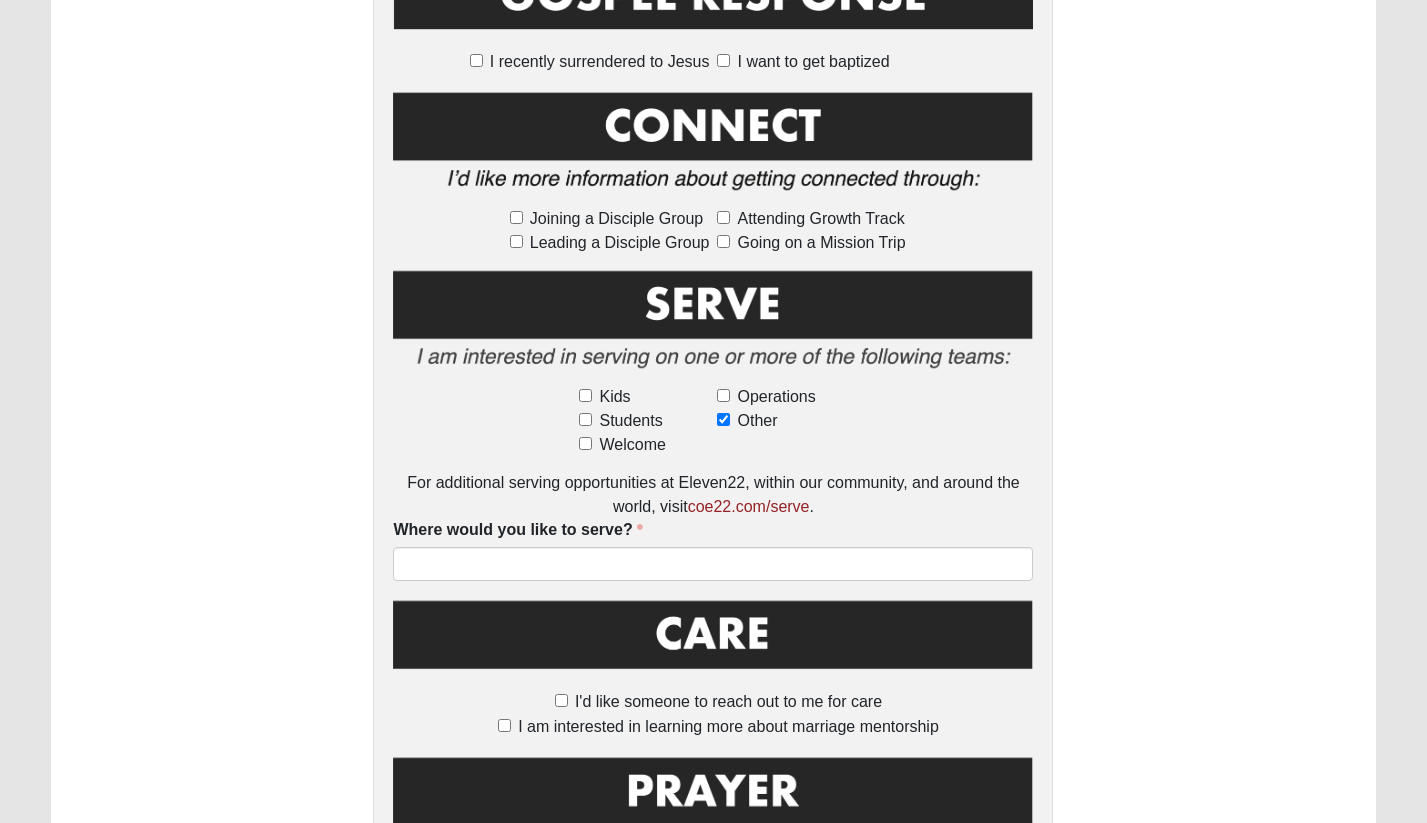 scroll, scrollTop: 975, scrollLeft: 0, axis: vertical 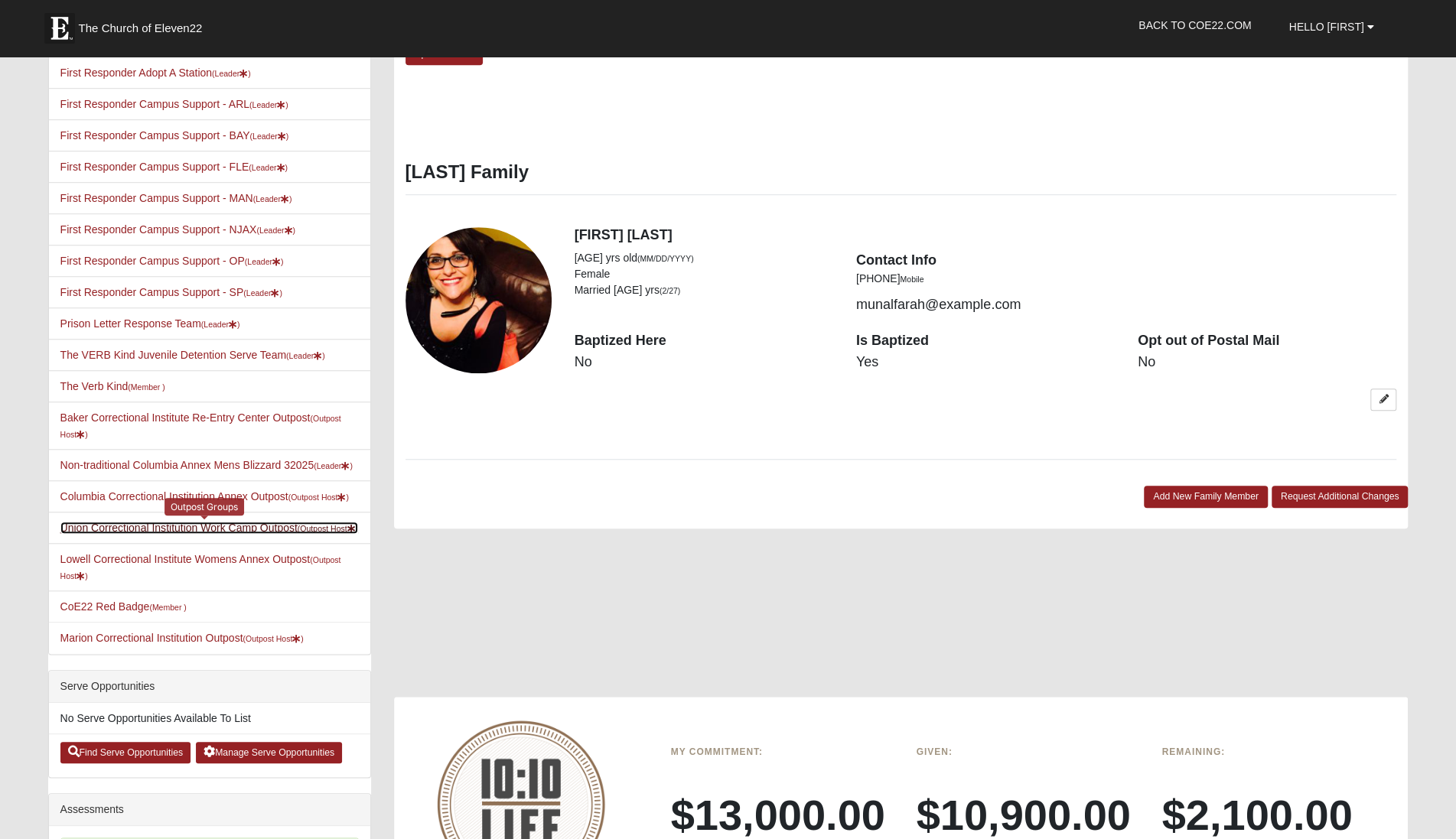 click on "Union Correctional Institution Work Camp Outpost  (Outpost Host
)" at bounding box center [210, 528] 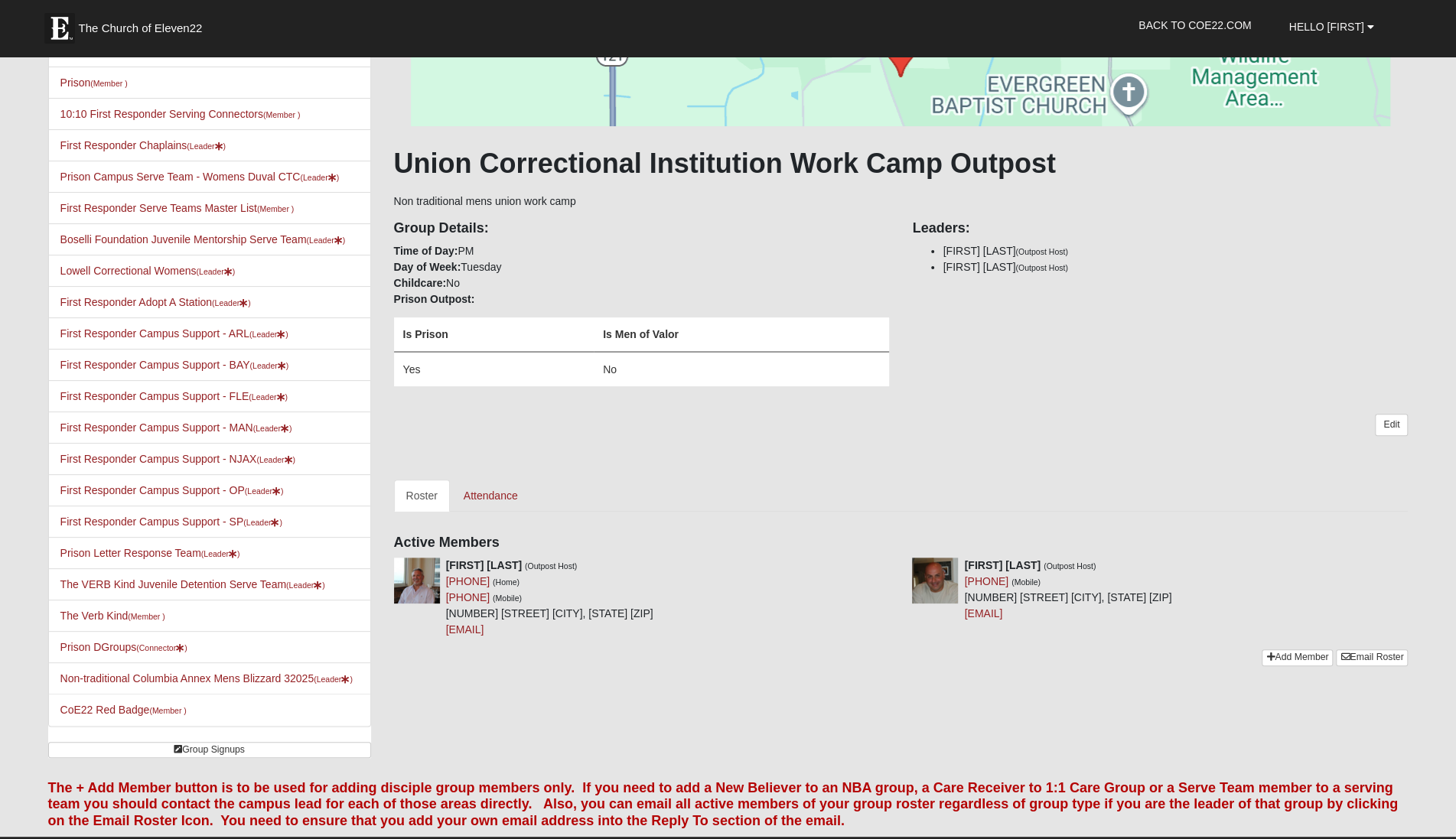 scroll, scrollTop: 164, scrollLeft: 0, axis: vertical 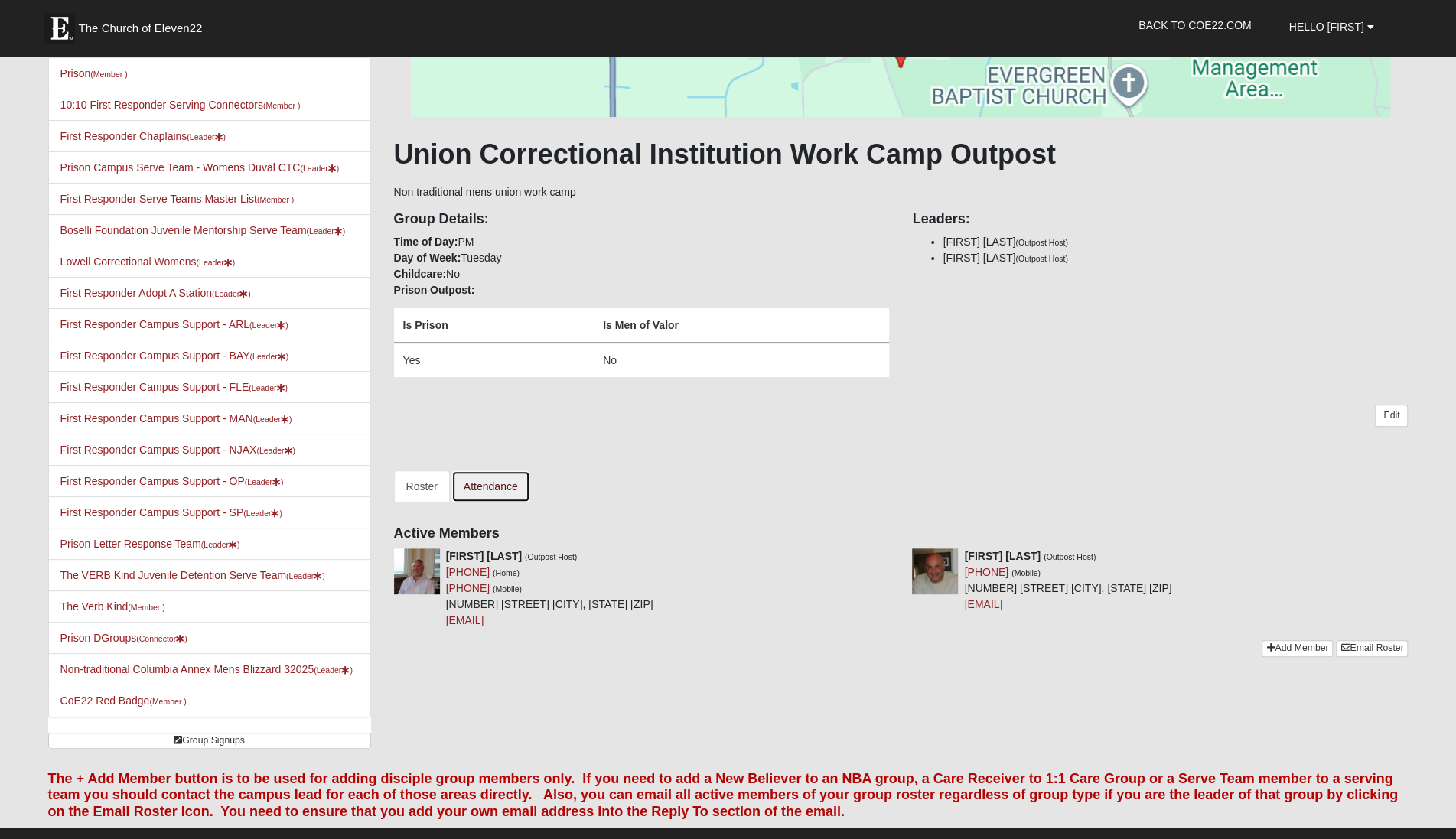 click on "Attendance" at bounding box center (490, 486) 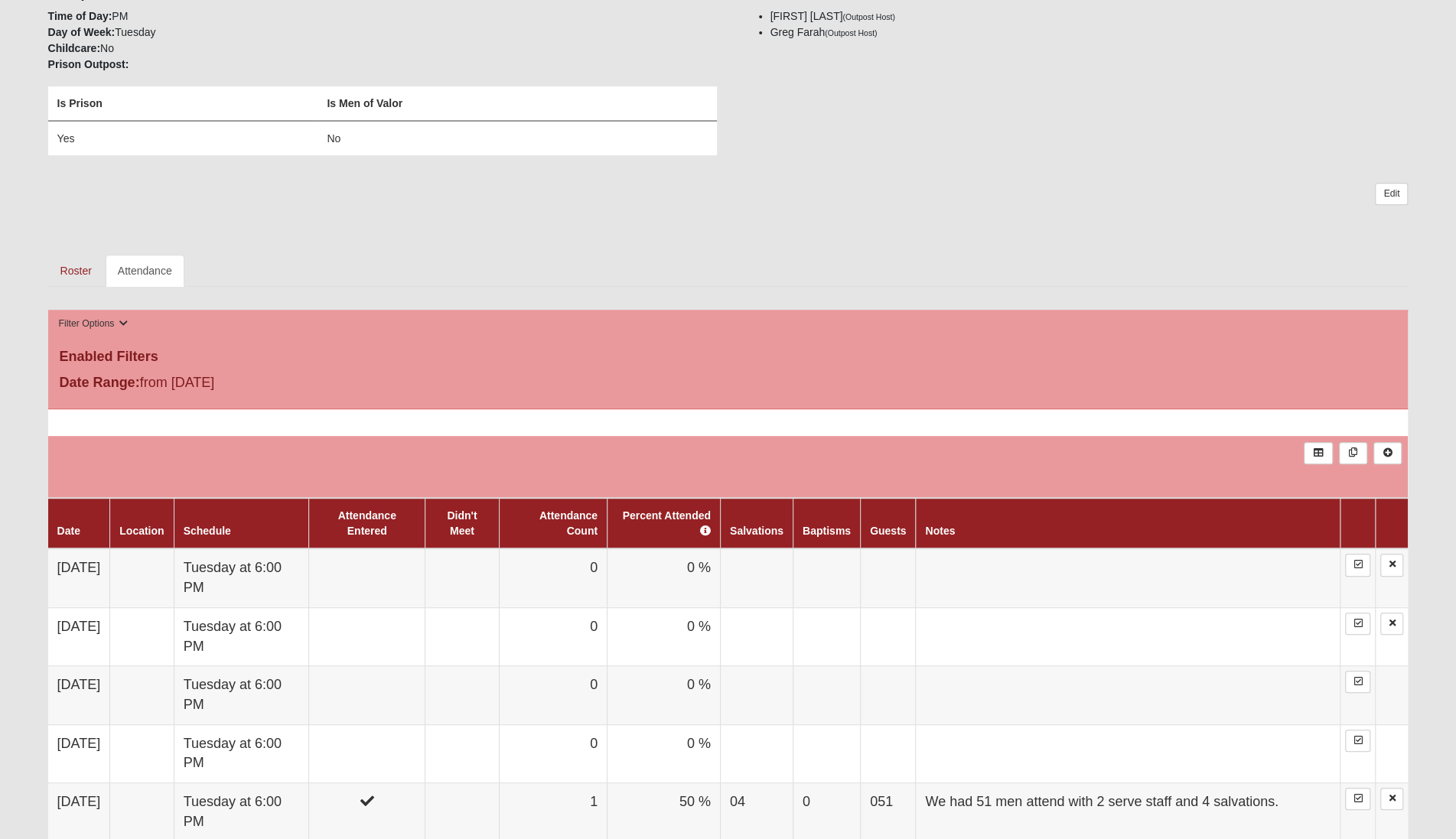 scroll, scrollTop: 386, scrollLeft: 0, axis: vertical 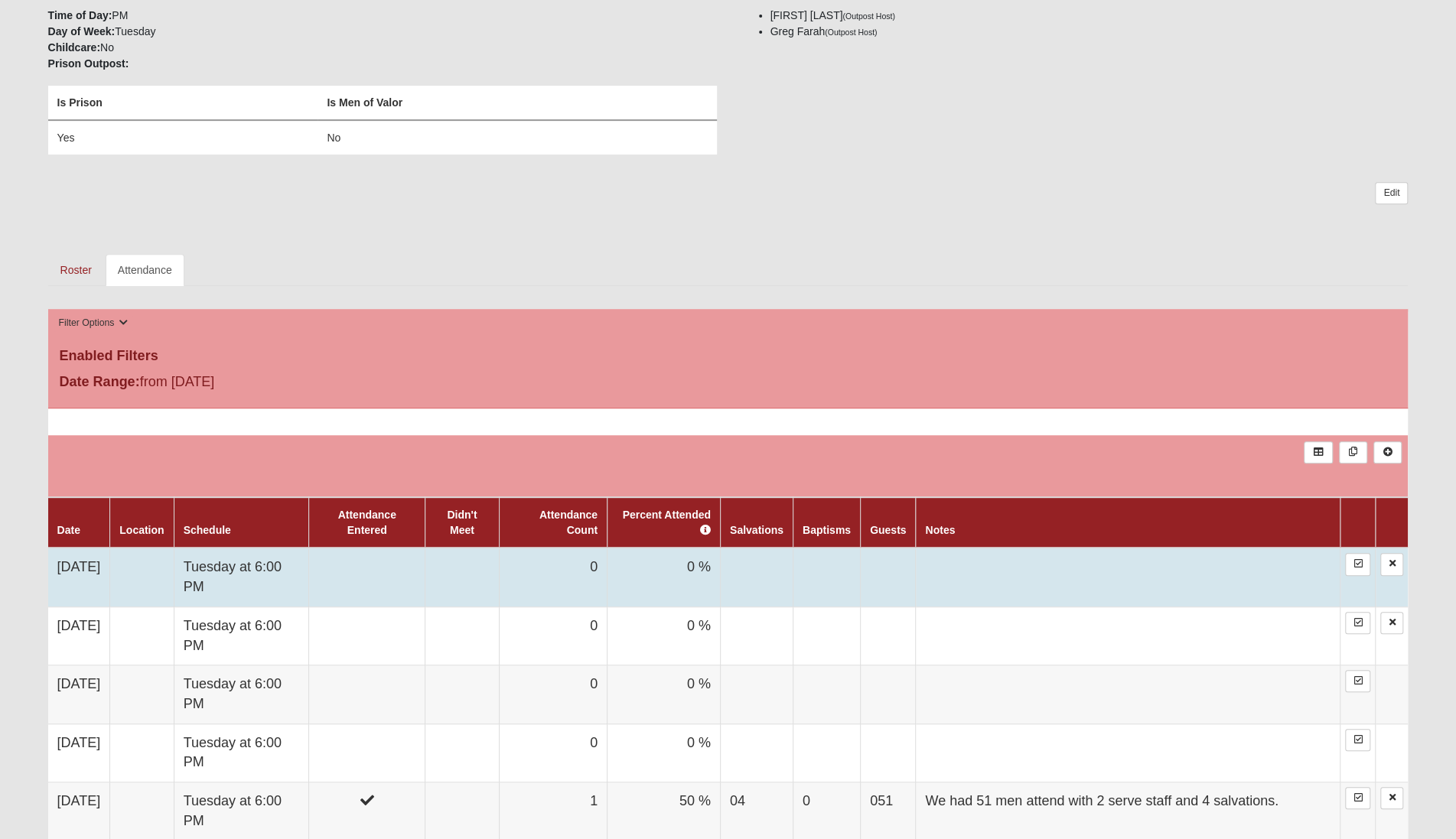 click at bounding box center (1128, 577) 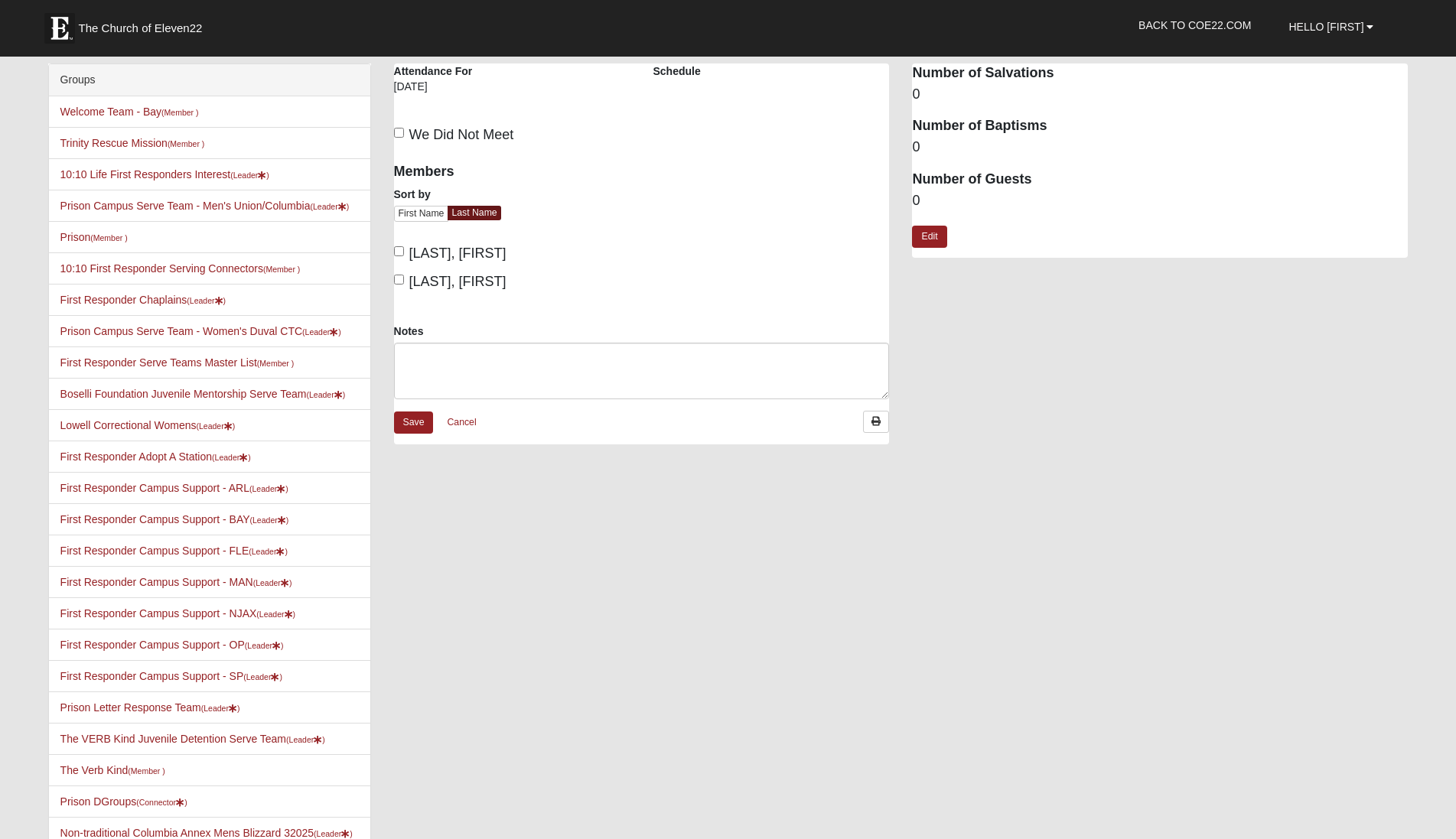 scroll, scrollTop: 0, scrollLeft: 0, axis: both 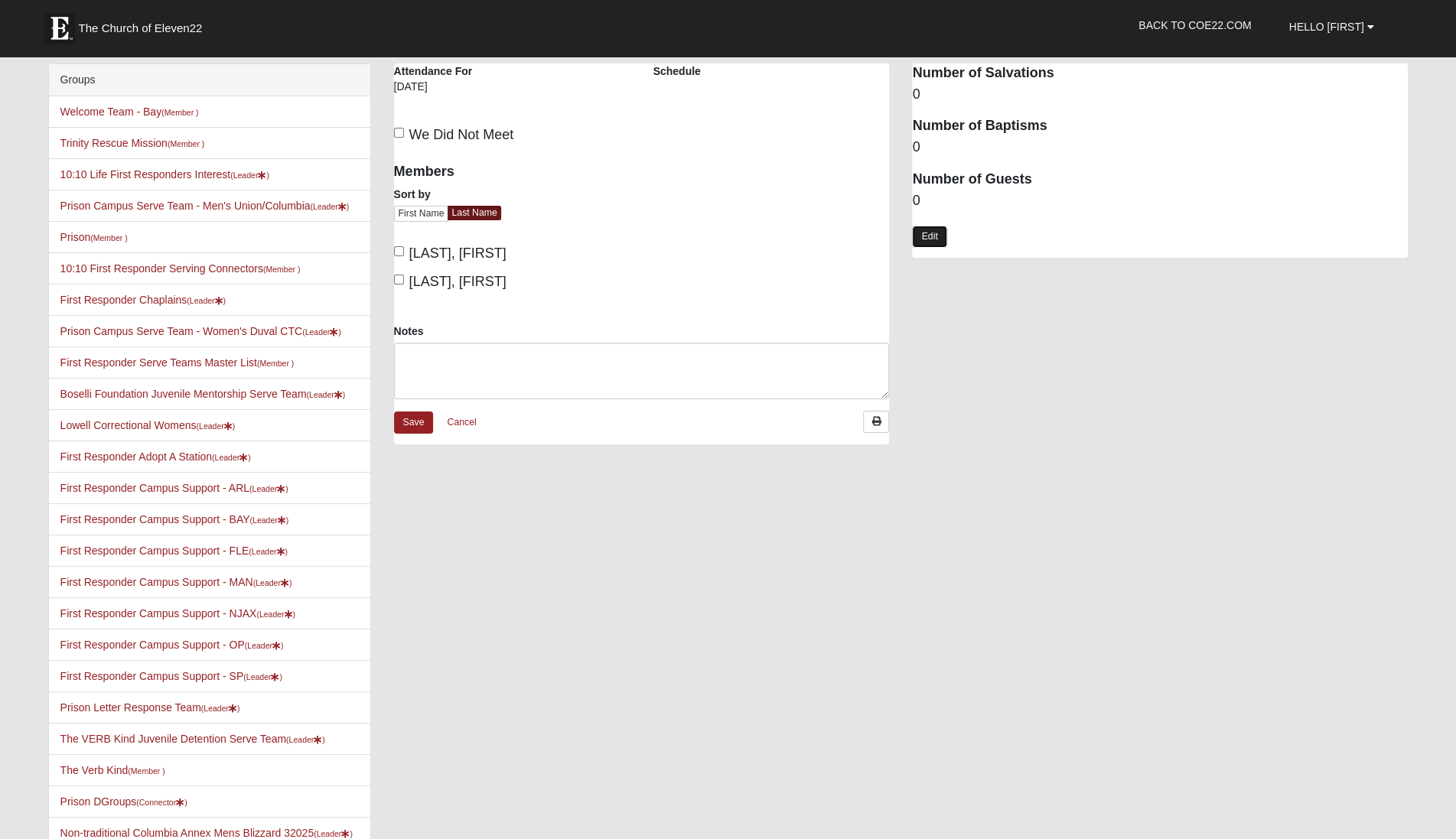 click on "Edit" at bounding box center (929, 236) 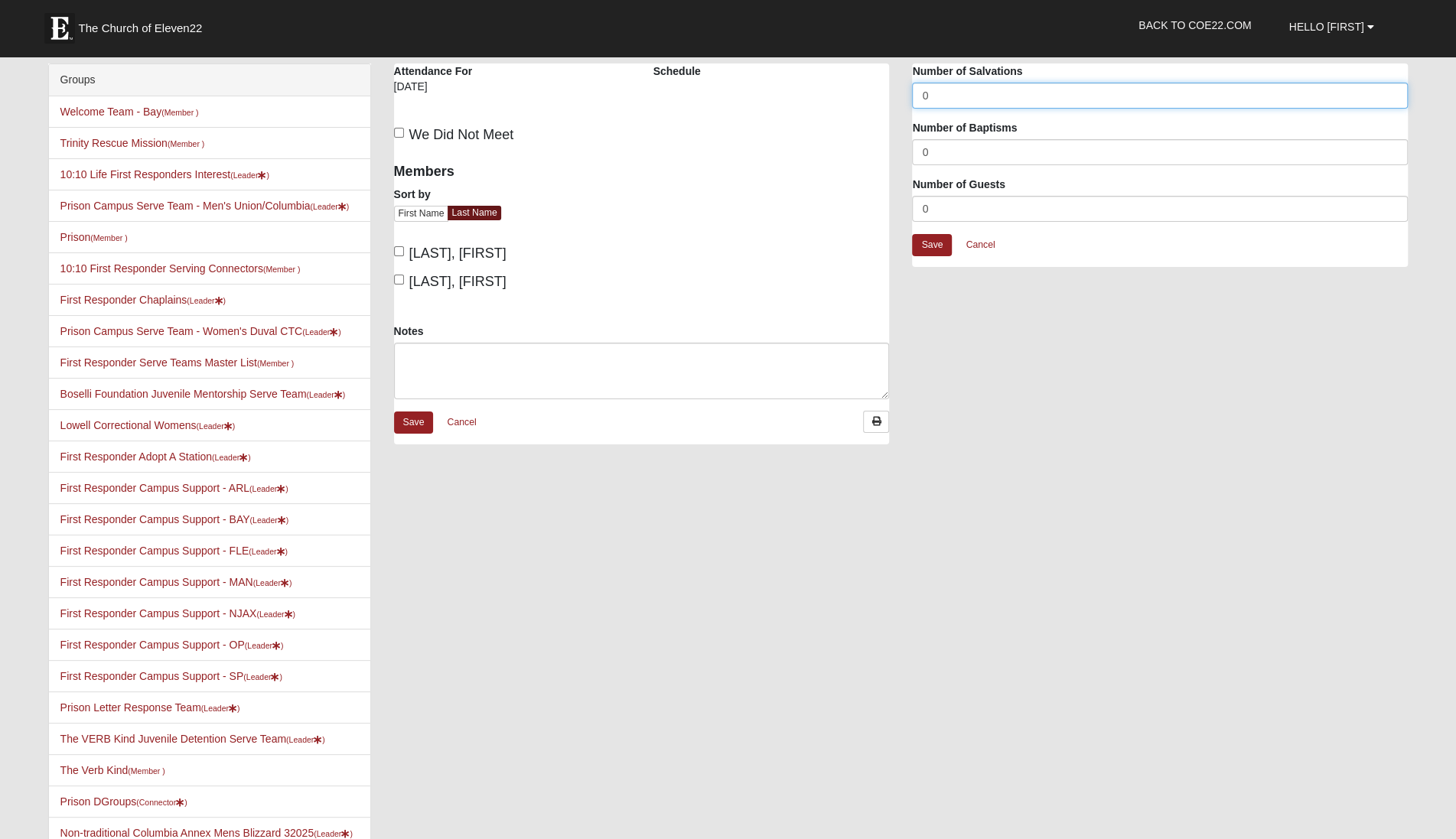 drag, startPoint x: 937, startPoint y: 96, endPoint x: 922, endPoint y: 96, distance: 15 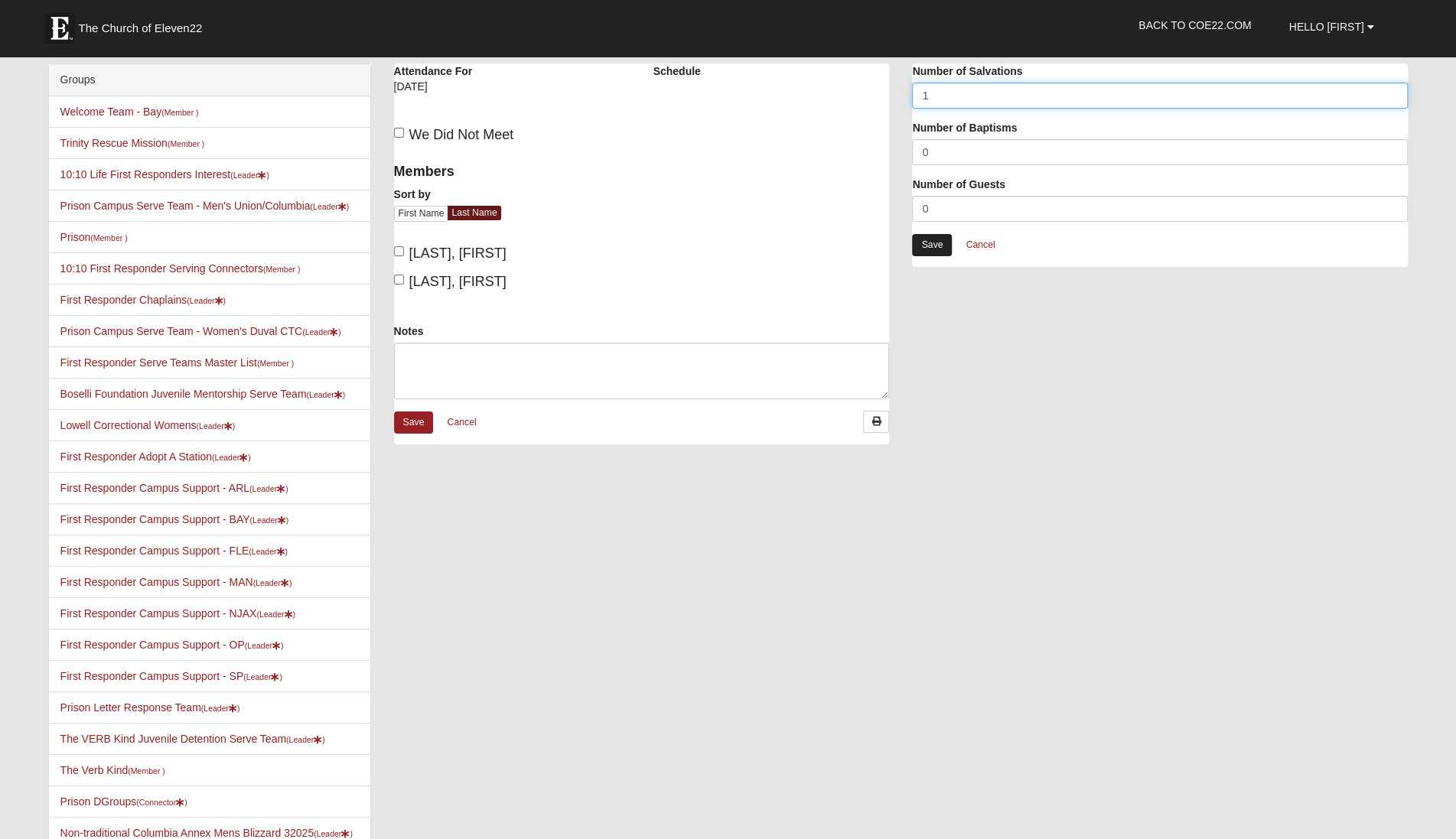 type on "1" 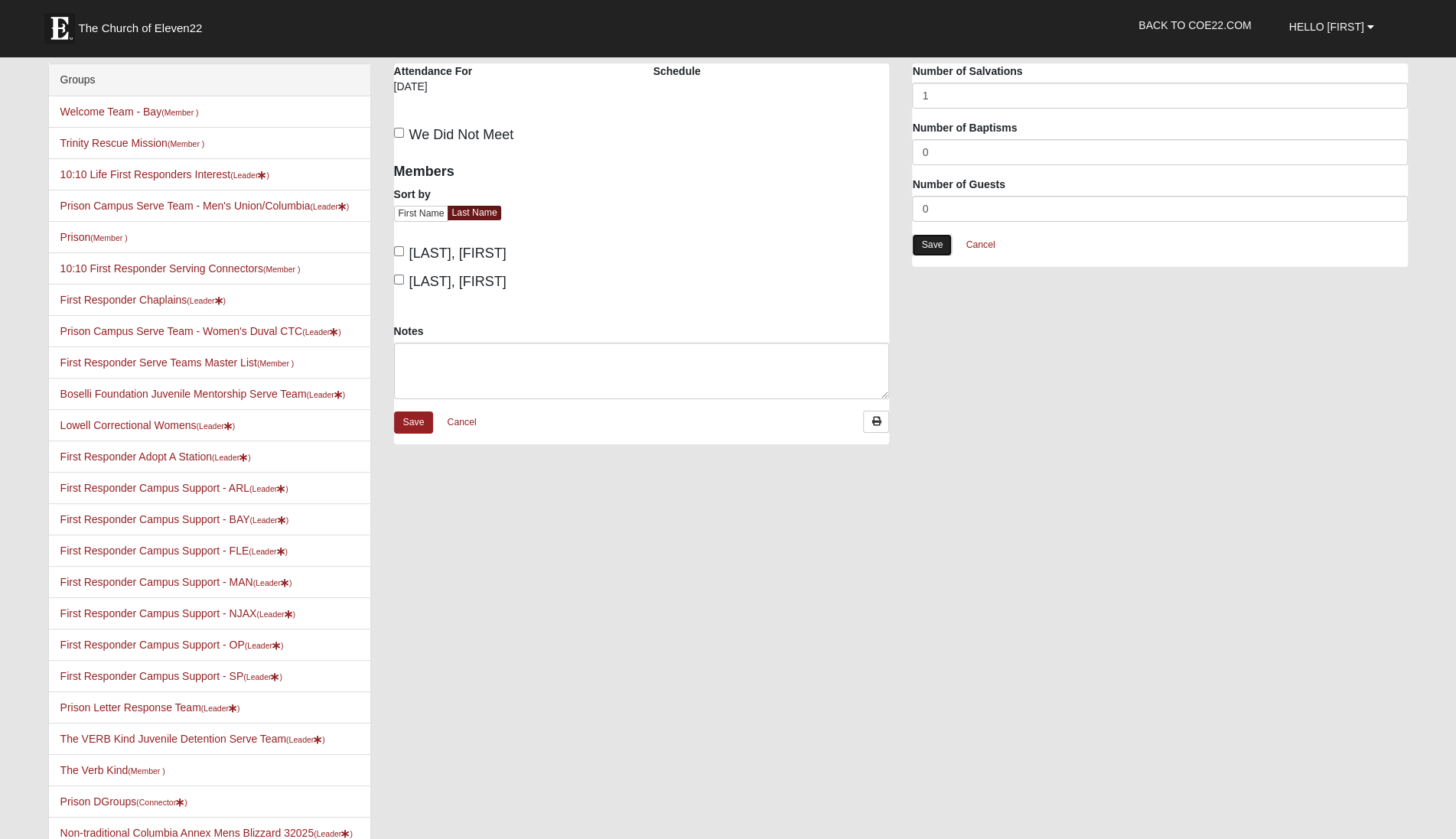 click on "Save" at bounding box center (932, 245) 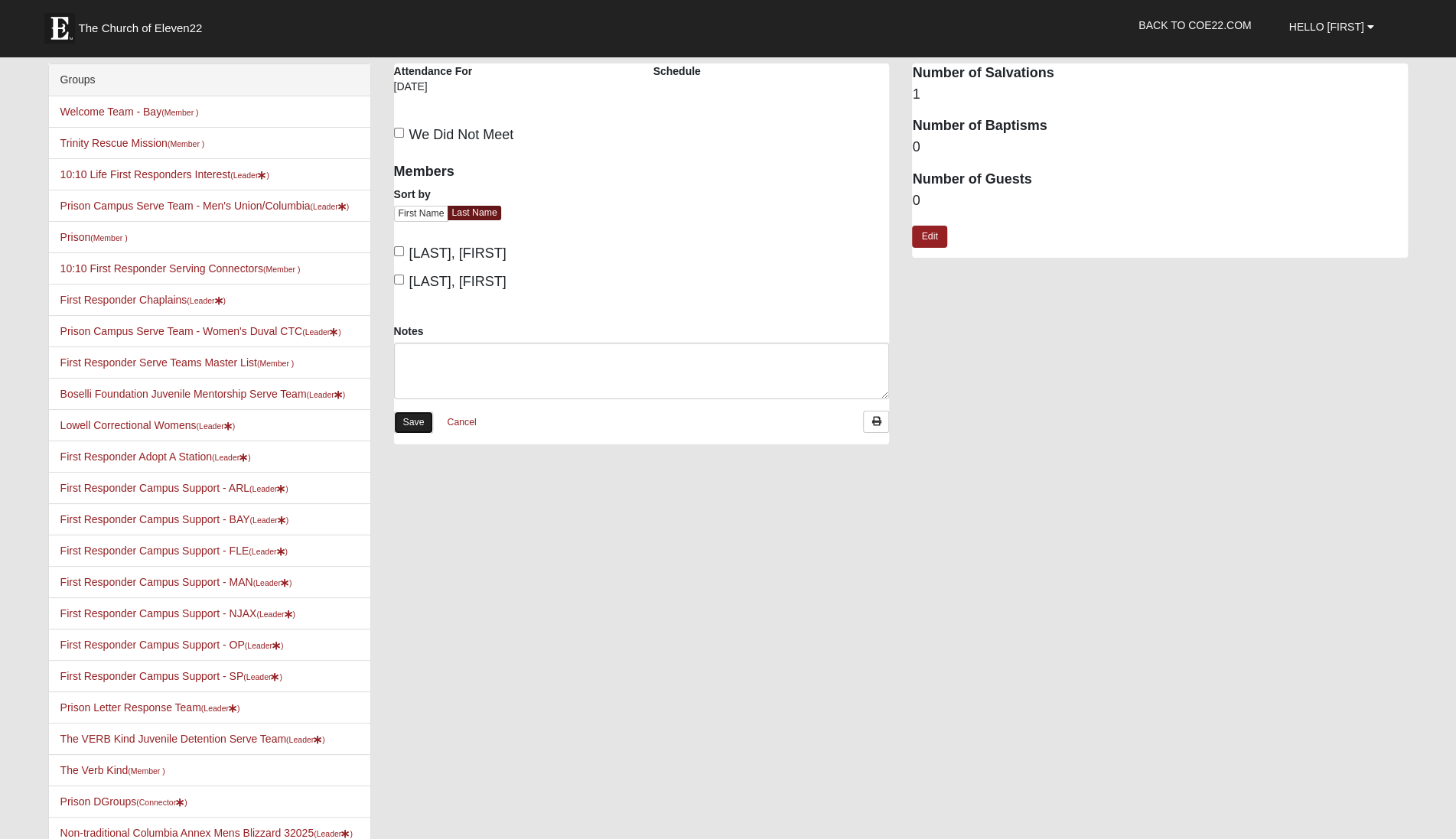 click on "Save" at bounding box center (414, 422) 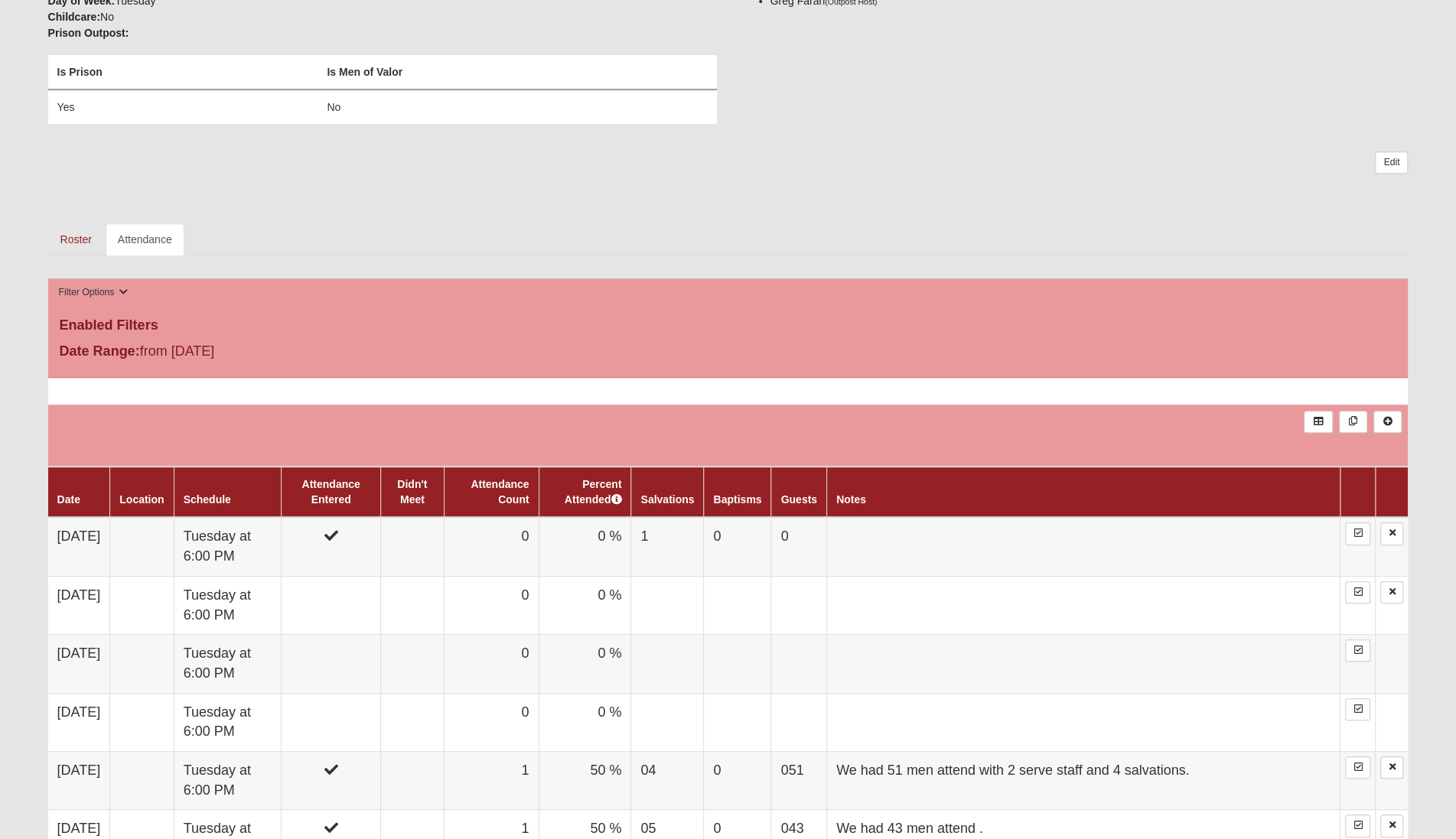 scroll, scrollTop: 420, scrollLeft: 0, axis: vertical 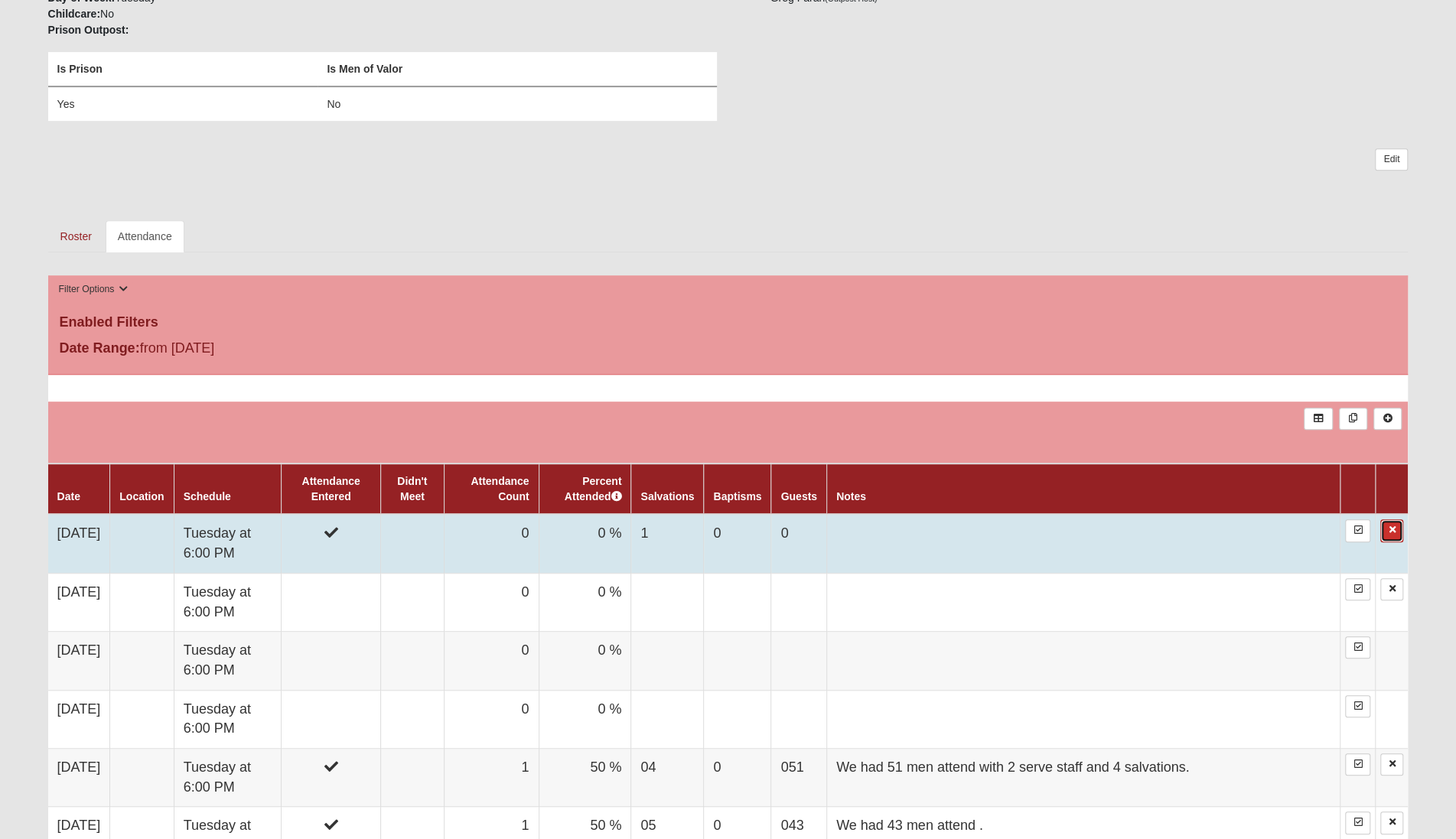 click at bounding box center [1392, 530] 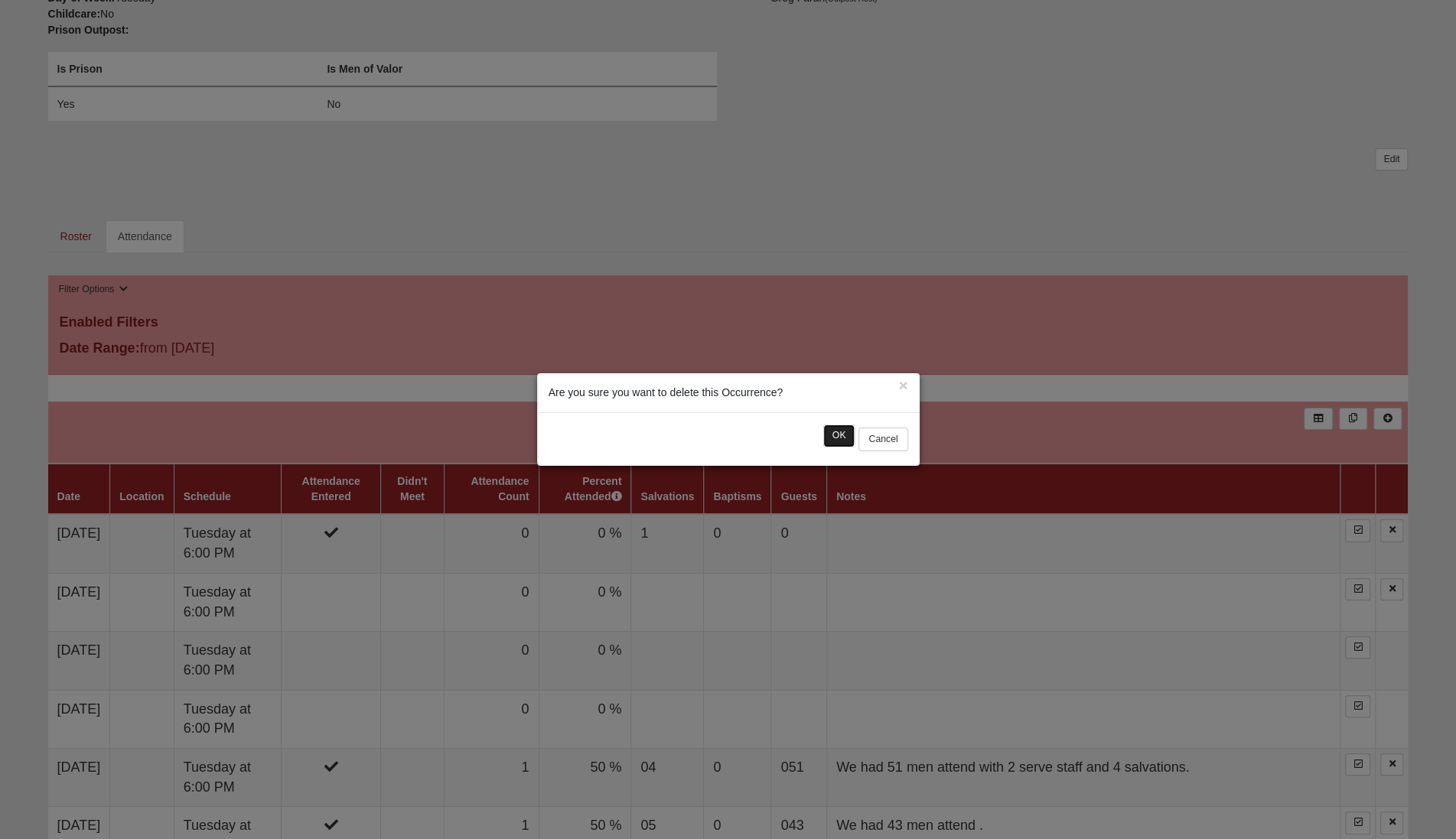 click on "OK" at bounding box center (839, 435) 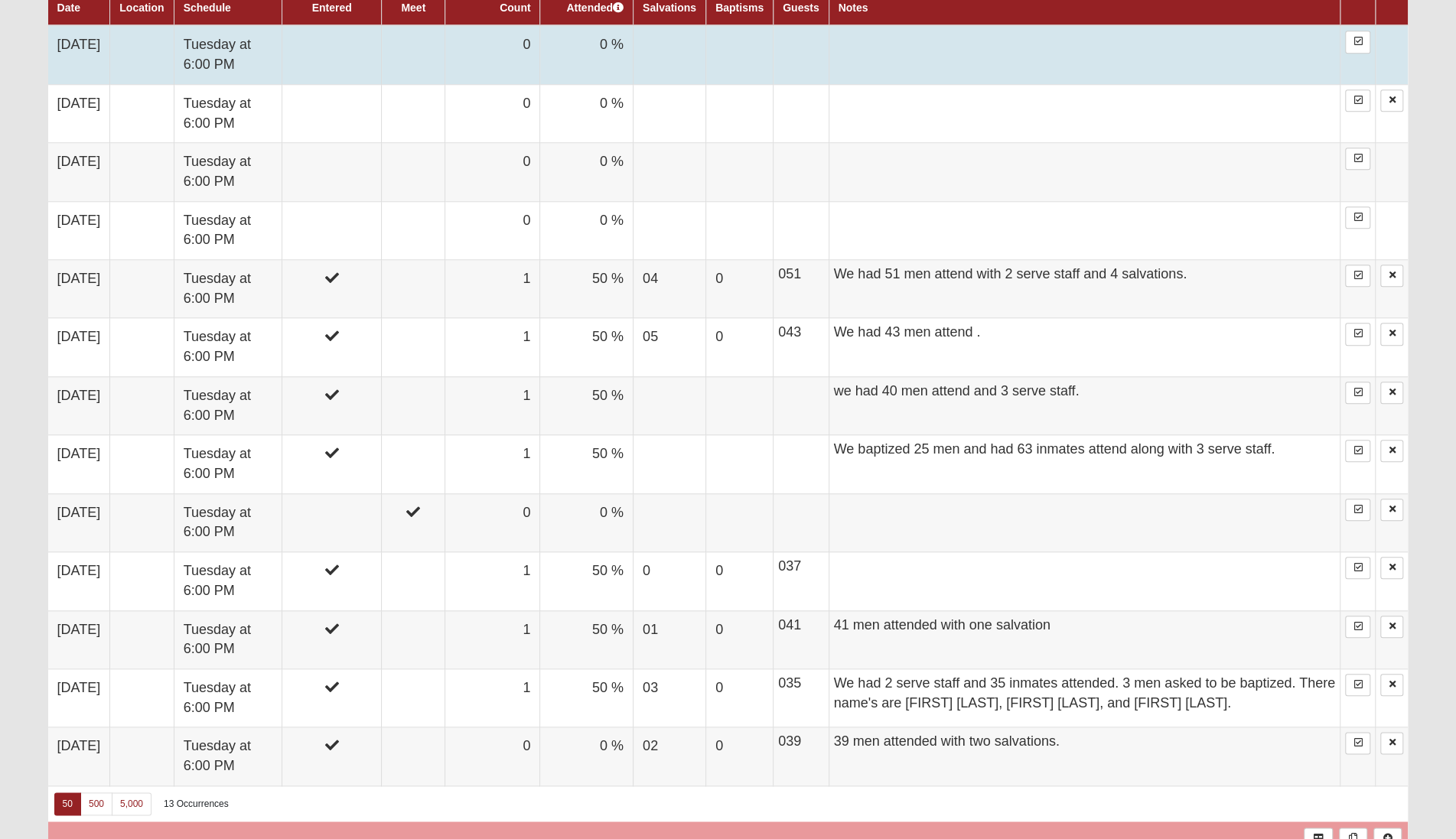 scroll, scrollTop: 939, scrollLeft: 0, axis: vertical 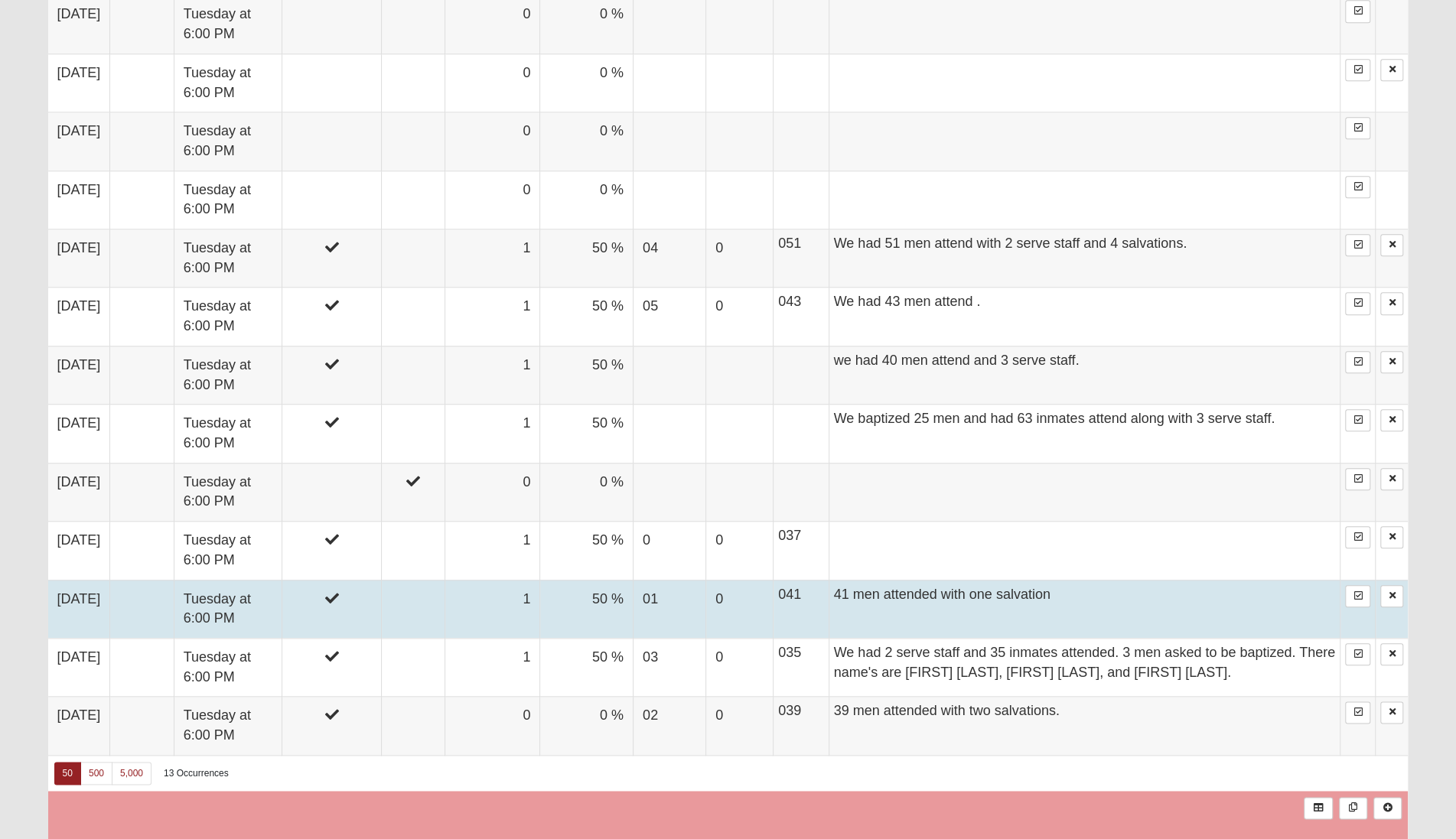 click on "41 men attended with one salvation" at bounding box center [1084, 609] 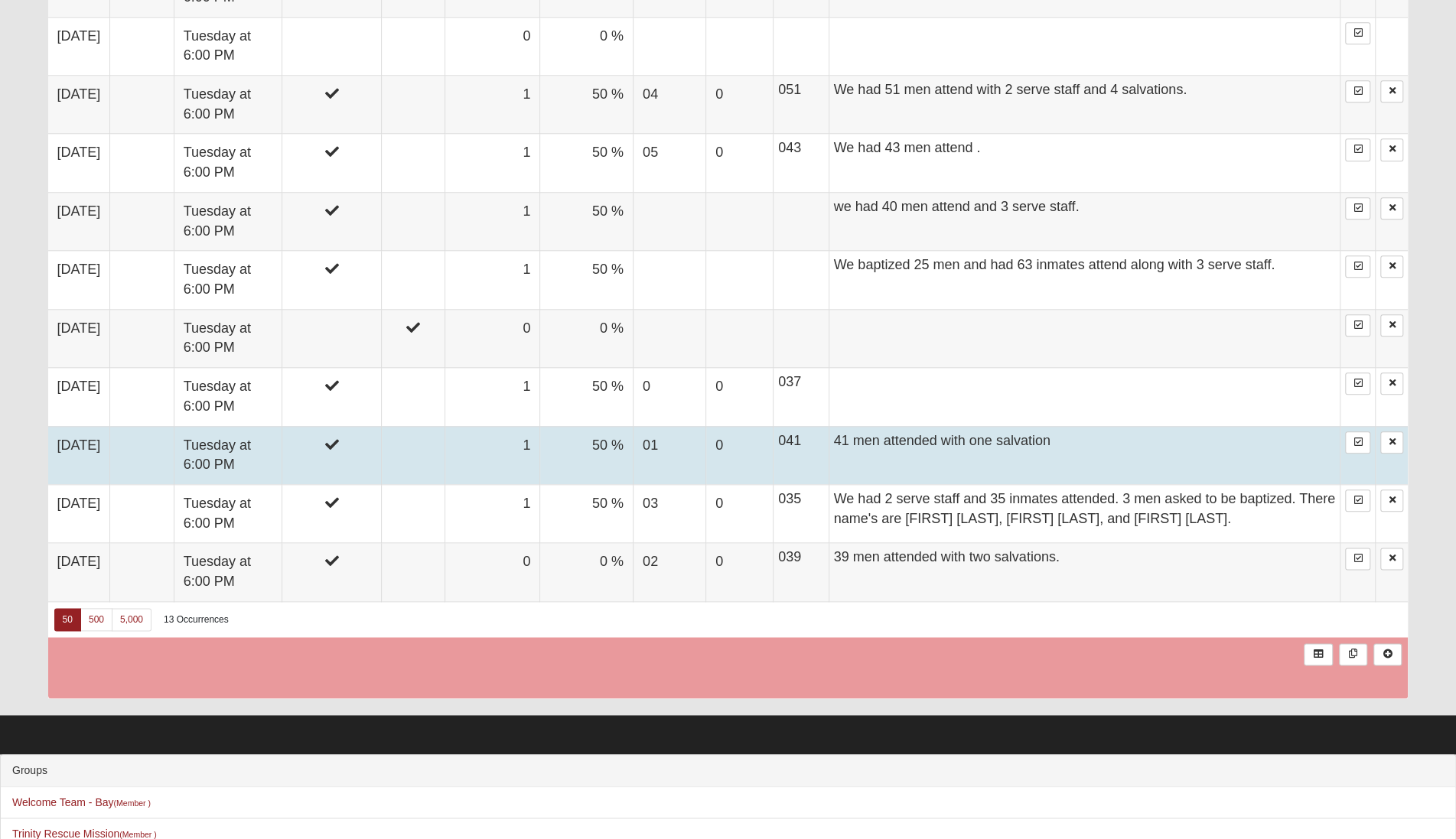 scroll, scrollTop: 1098, scrollLeft: 0, axis: vertical 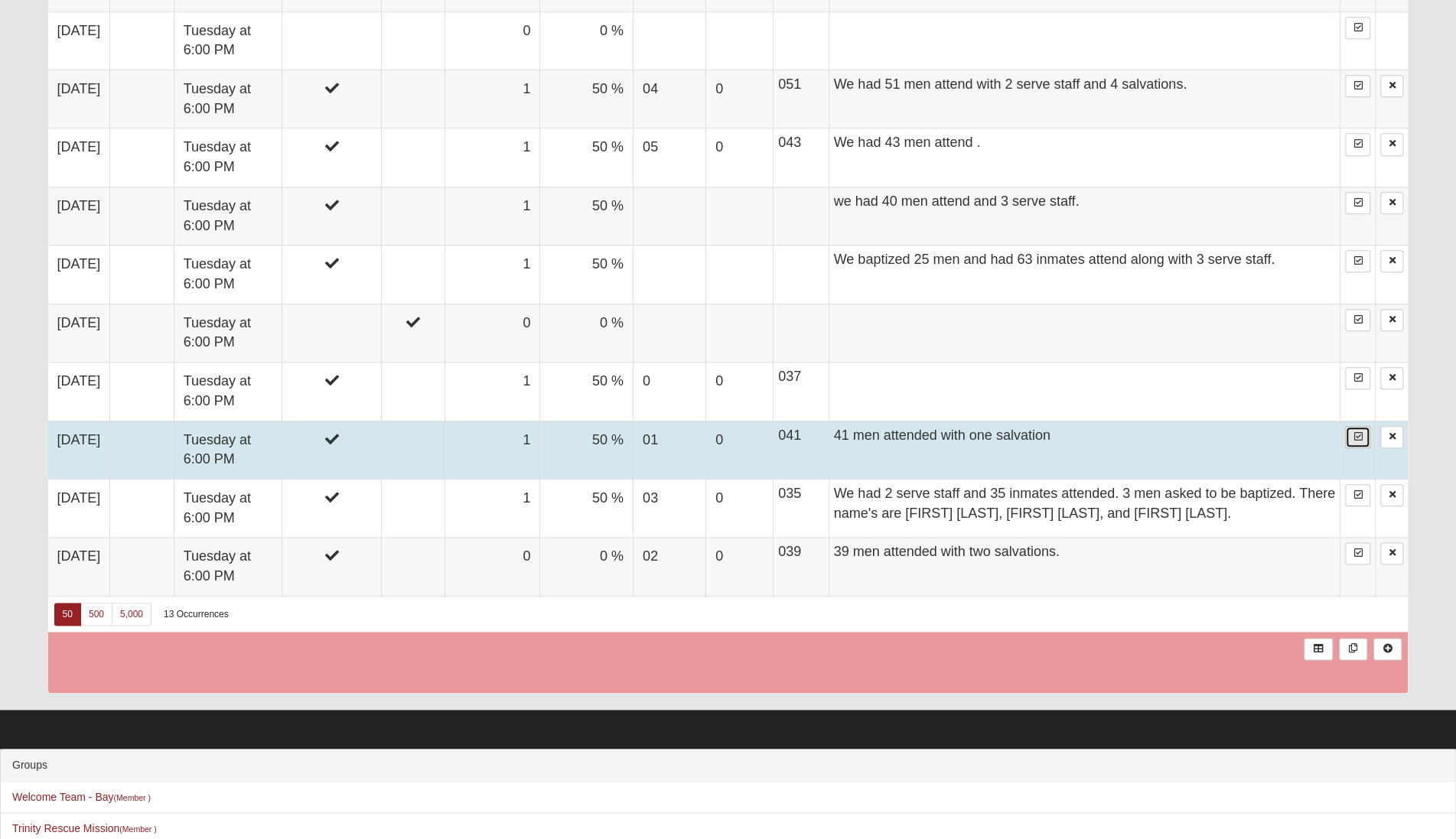 click at bounding box center [1357, 437] 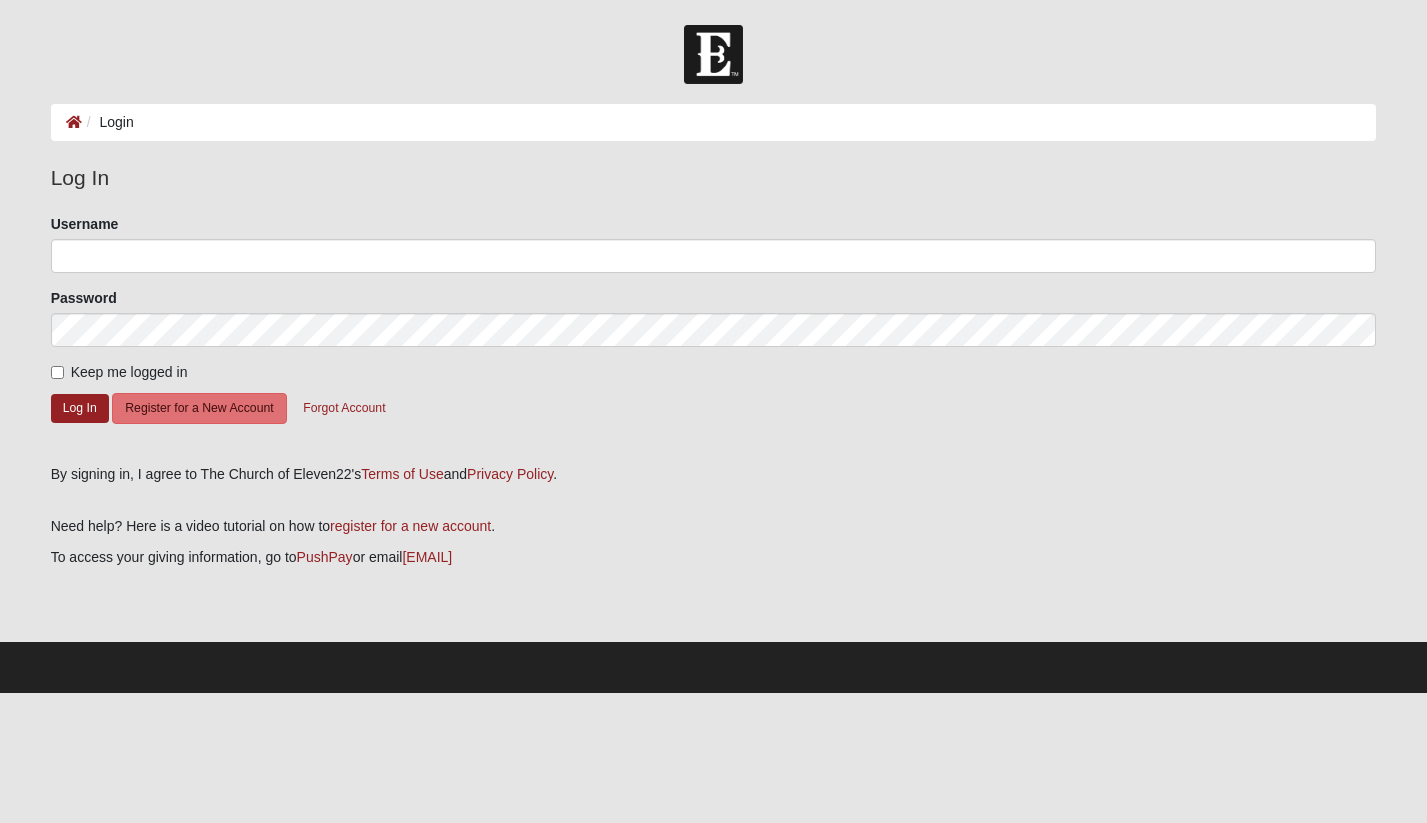 scroll, scrollTop: 0, scrollLeft: 0, axis: both 